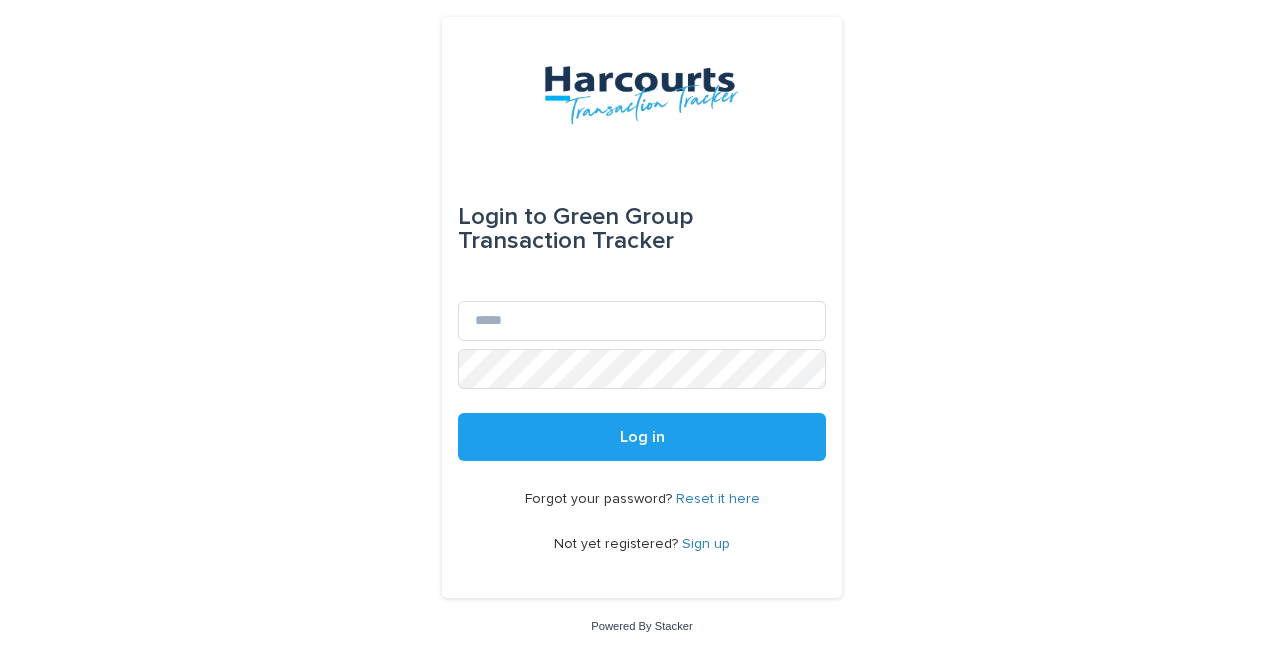 scroll, scrollTop: 0, scrollLeft: 0, axis: both 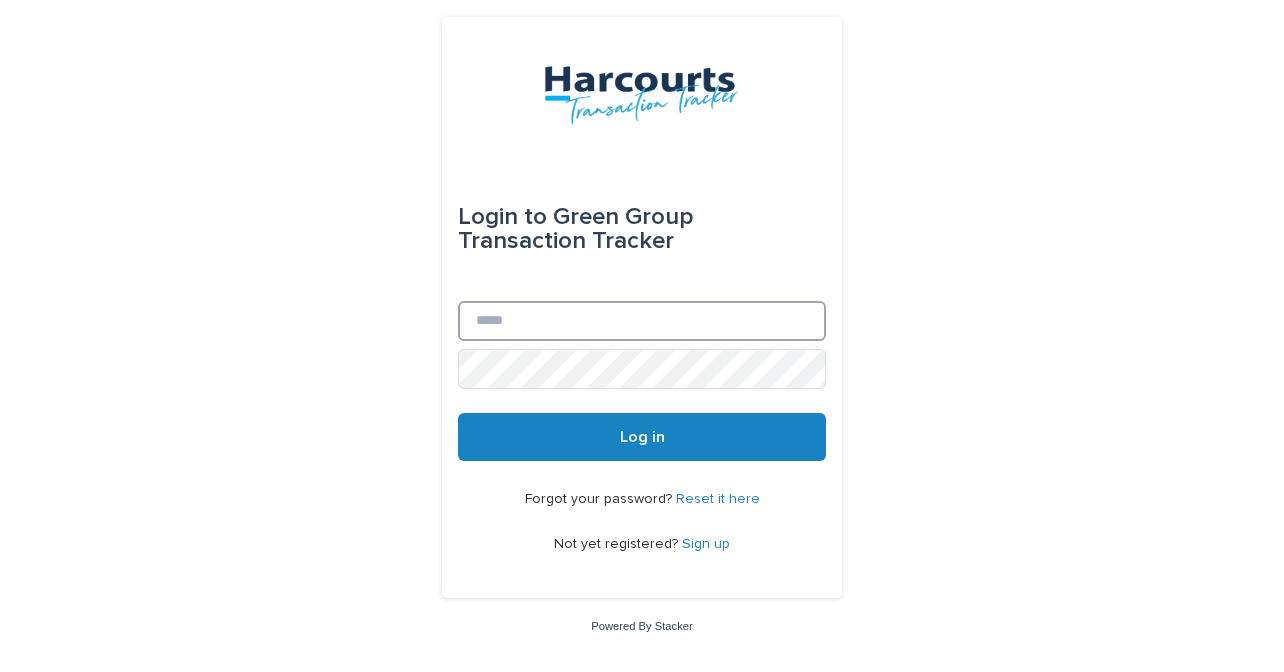 type on "**********" 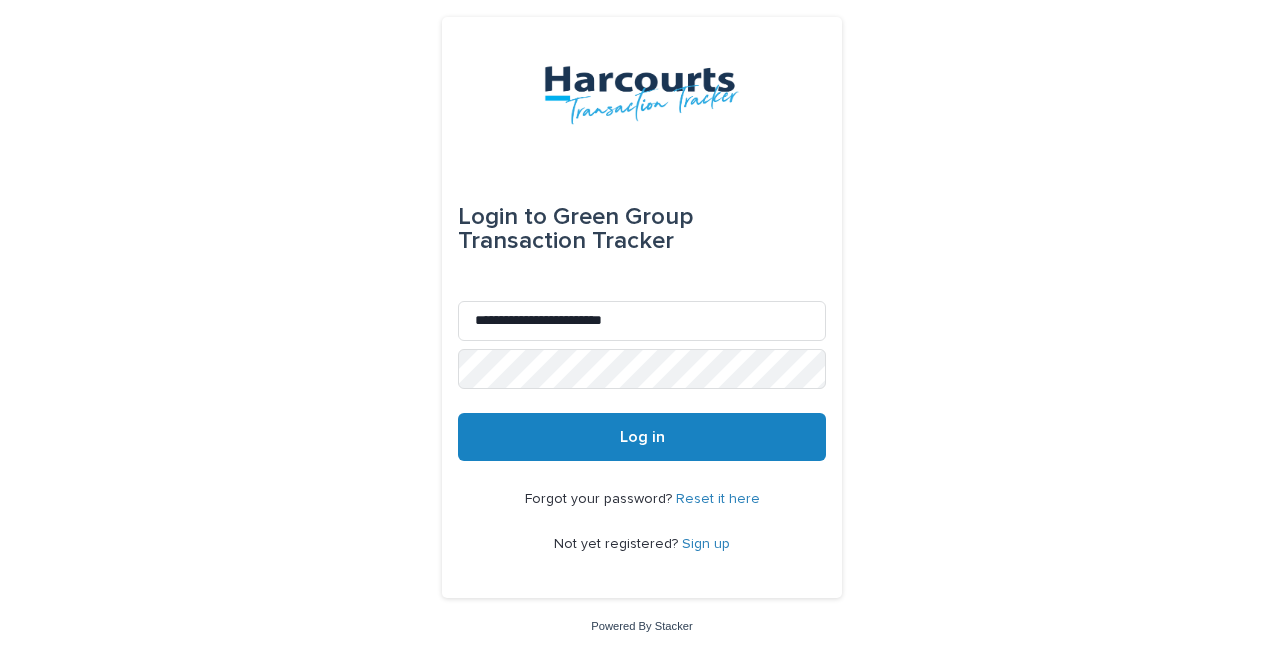 click on "Log in" at bounding box center (642, 437) 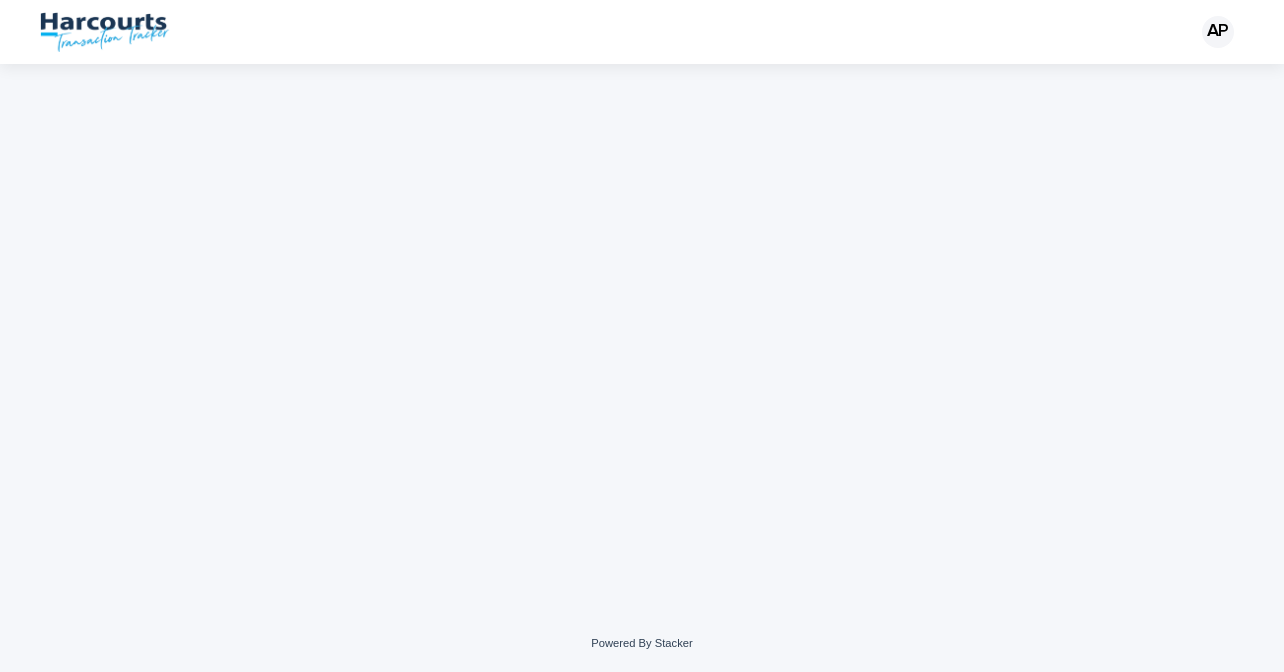 scroll, scrollTop: 0, scrollLeft: 0, axis: both 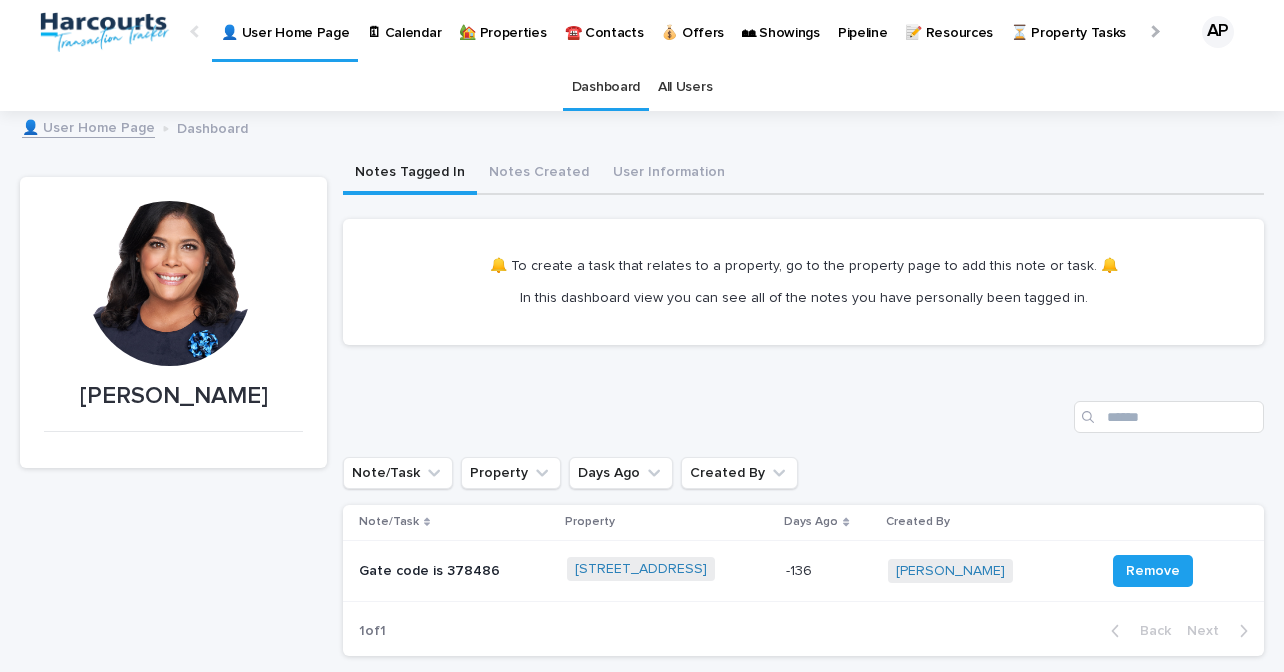 click on "🏡 Properties" at bounding box center [502, 21] 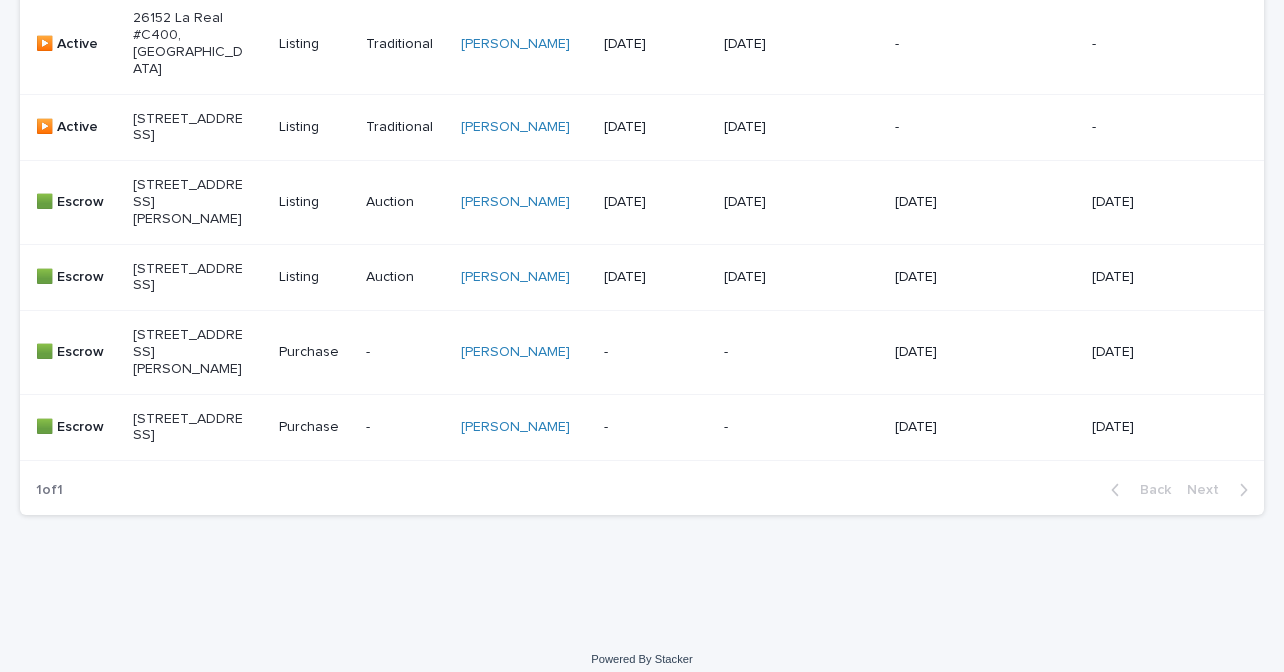 scroll, scrollTop: 795, scrollLeft: 0, axis: vertical 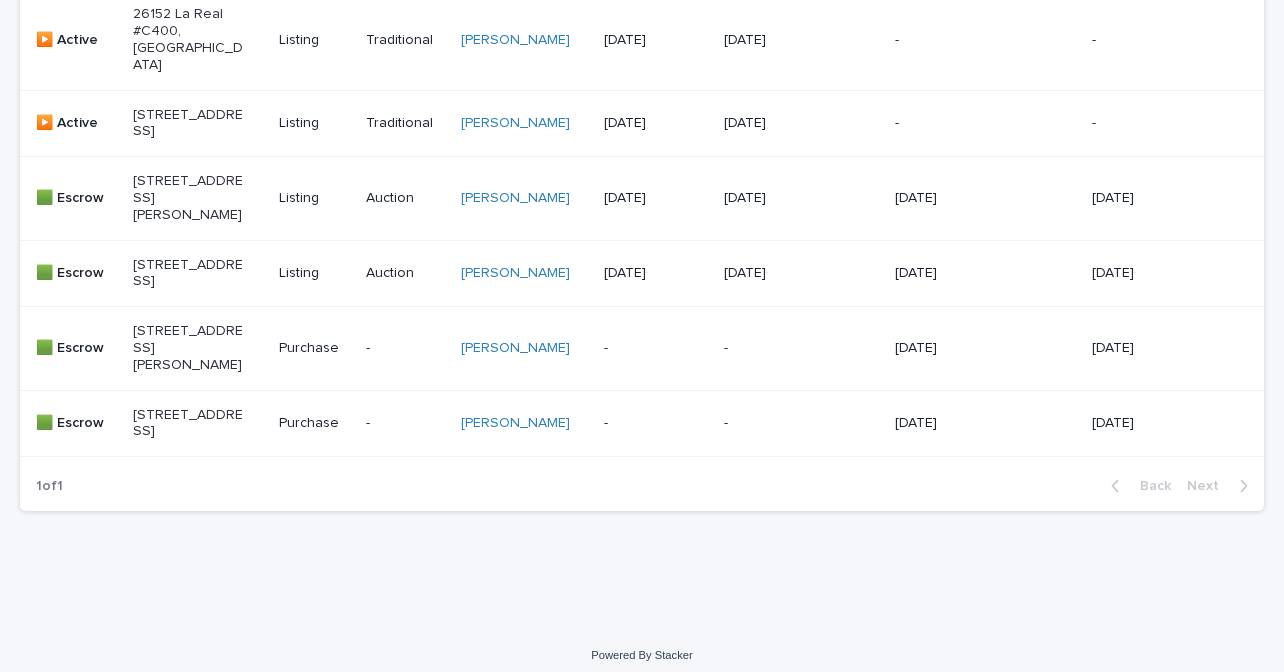 click on "[STREET_ADDRESS]" at bounding box center [197, 424] 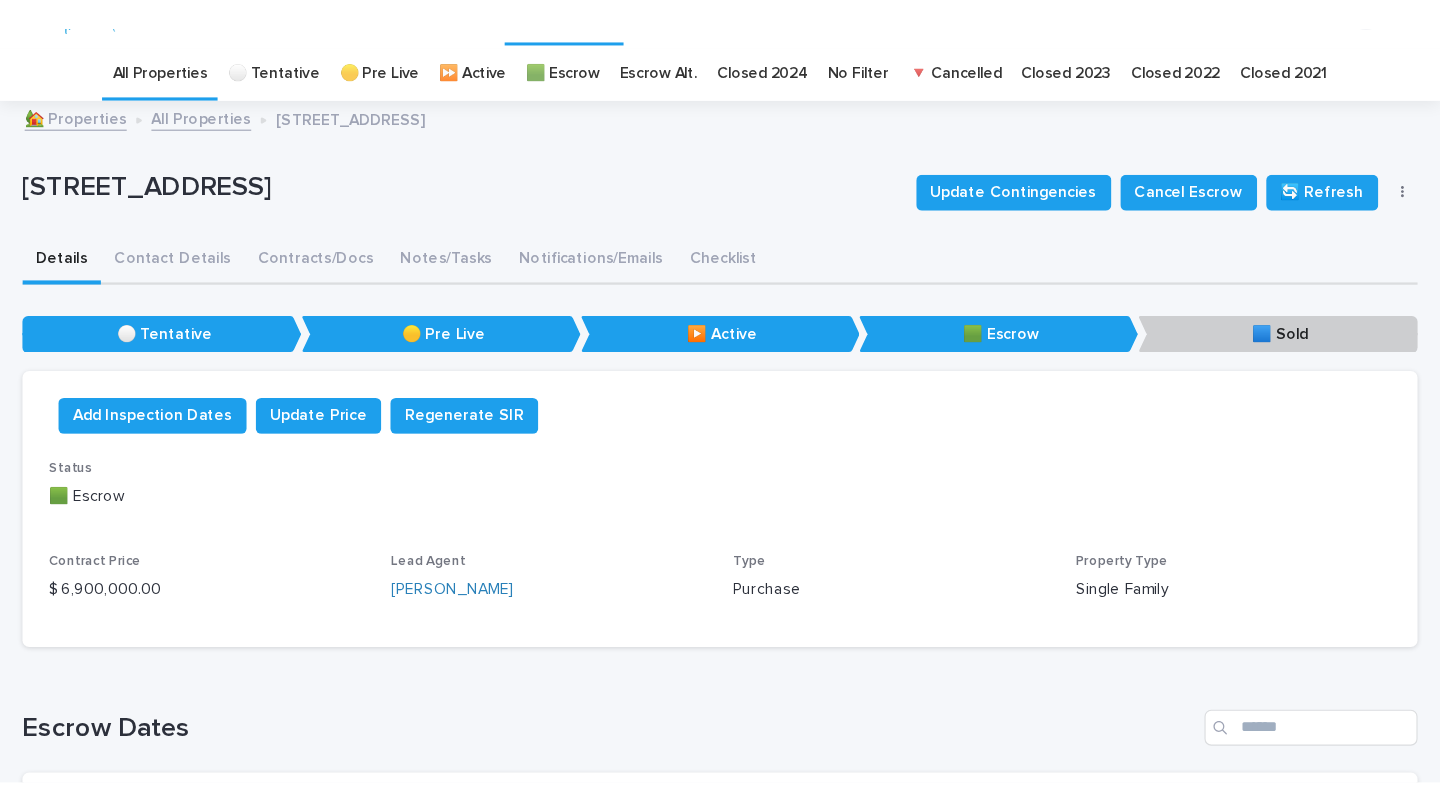 scroll, scrollTop: 74, scrollLeft: 0, axis: vertical 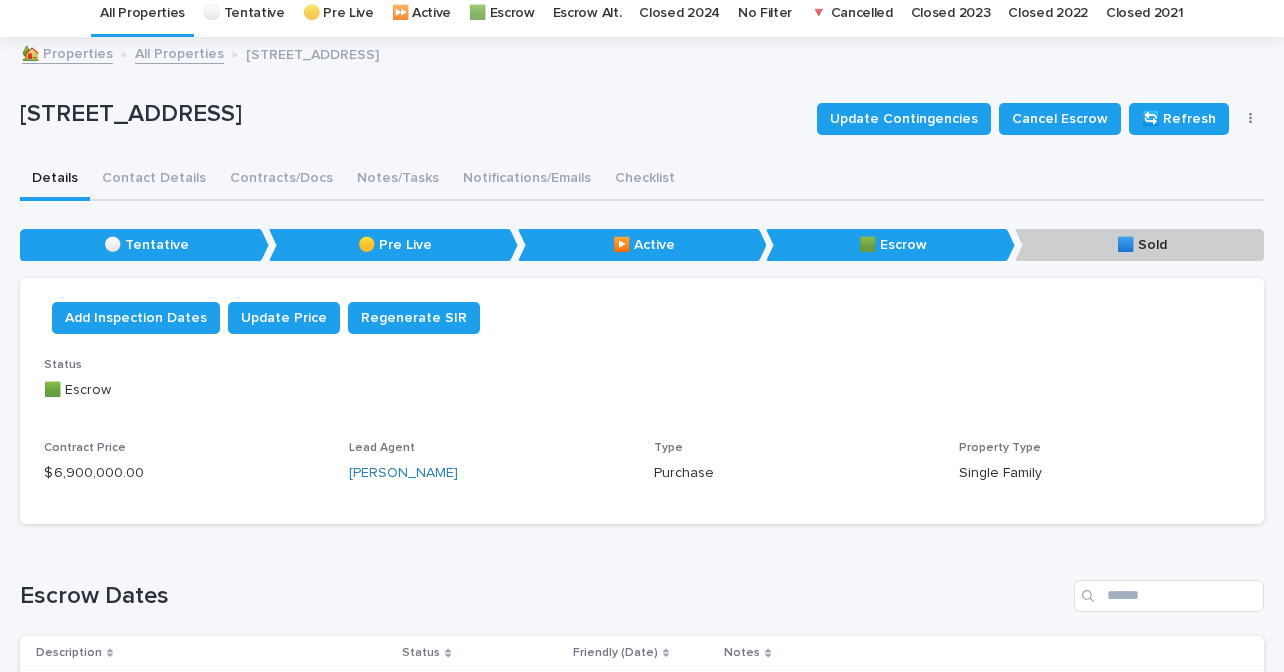 drag, startPoint x: 52, startPoint y: 473, endPoint x: 152, endPoint y: 469, distance: 100.07997 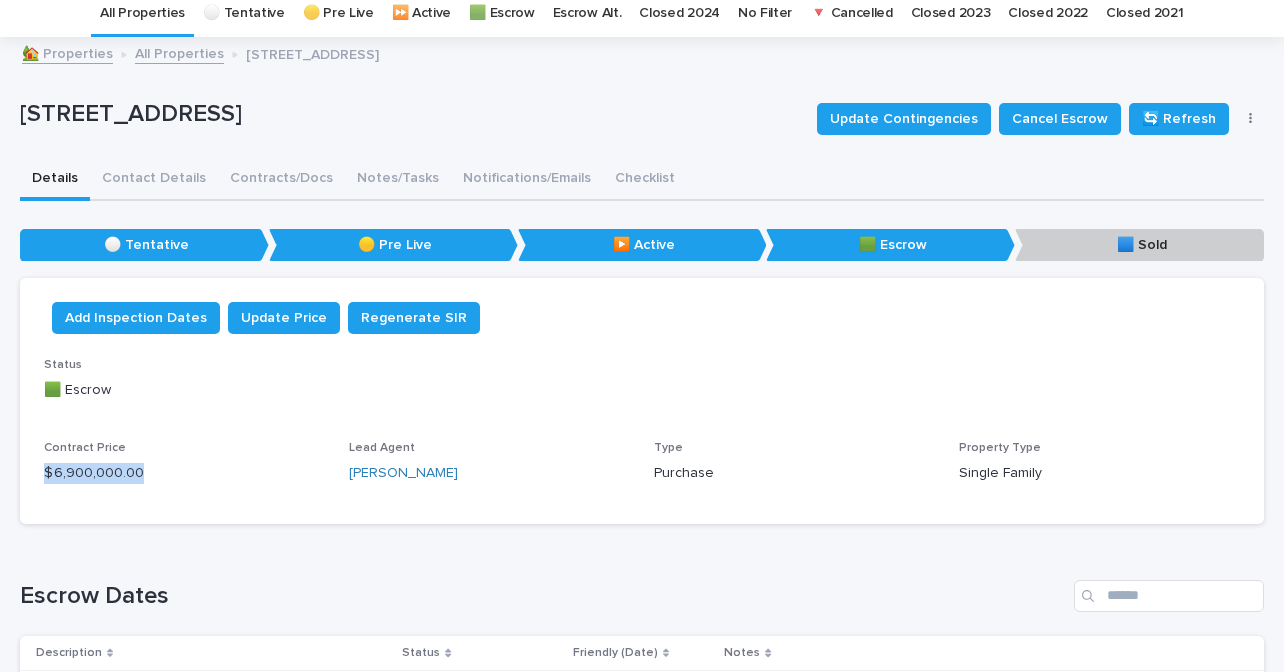drag, startPoint x: 138, startPoint y: 471, endPoint x: 31, endPoint y: 474, distance: 107.042046 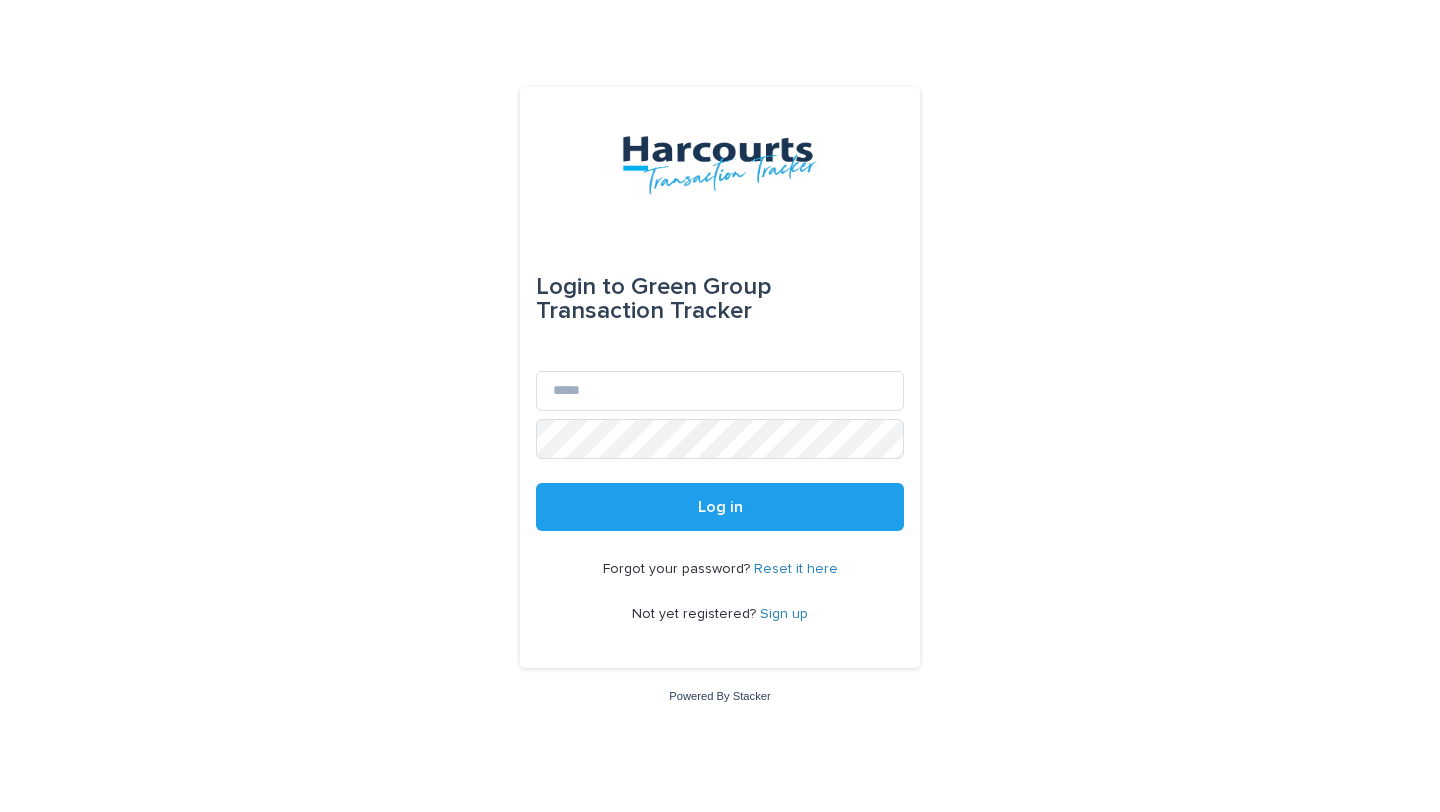 scroll, scrollTop: 0, scrollLeft: 0, axis: both 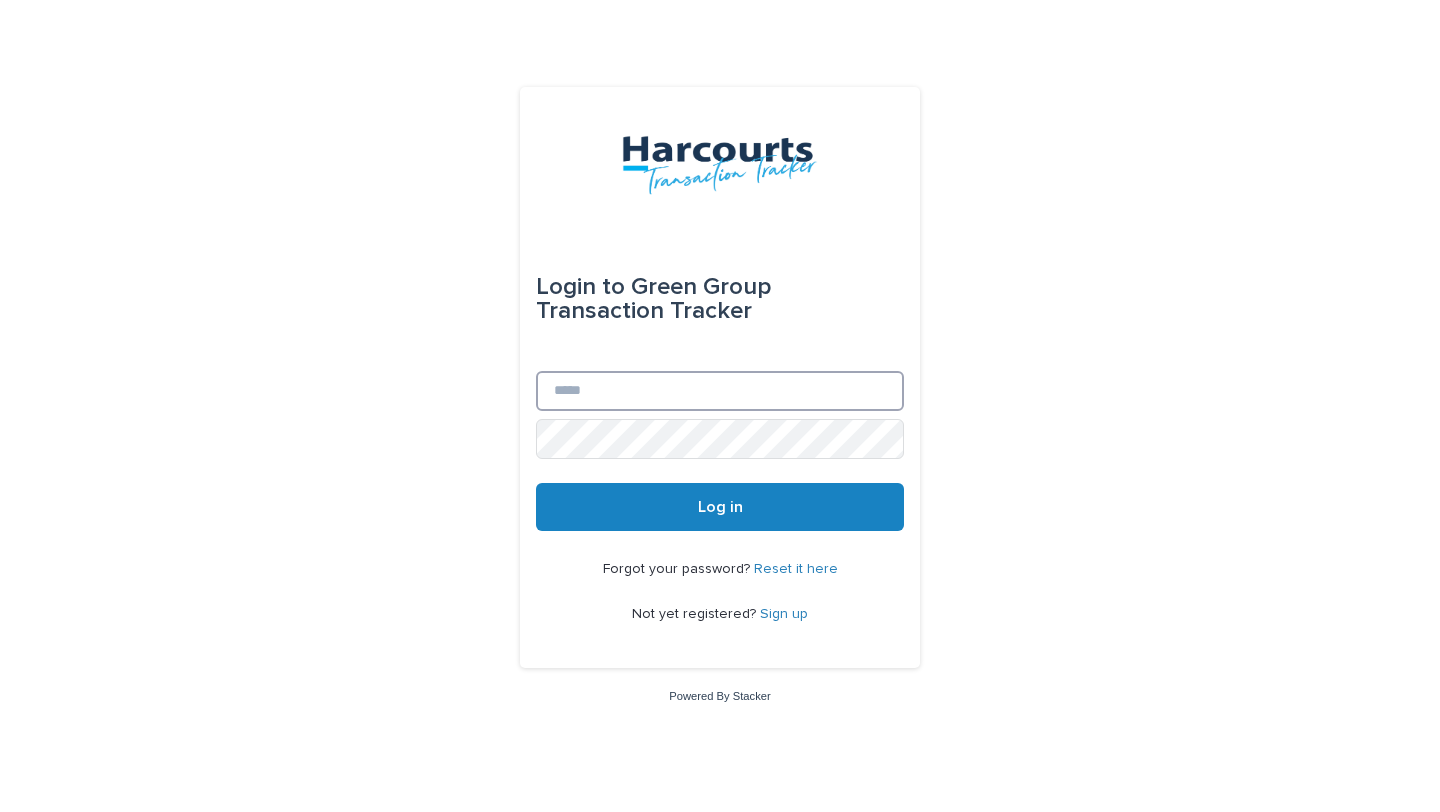 type on "**********" 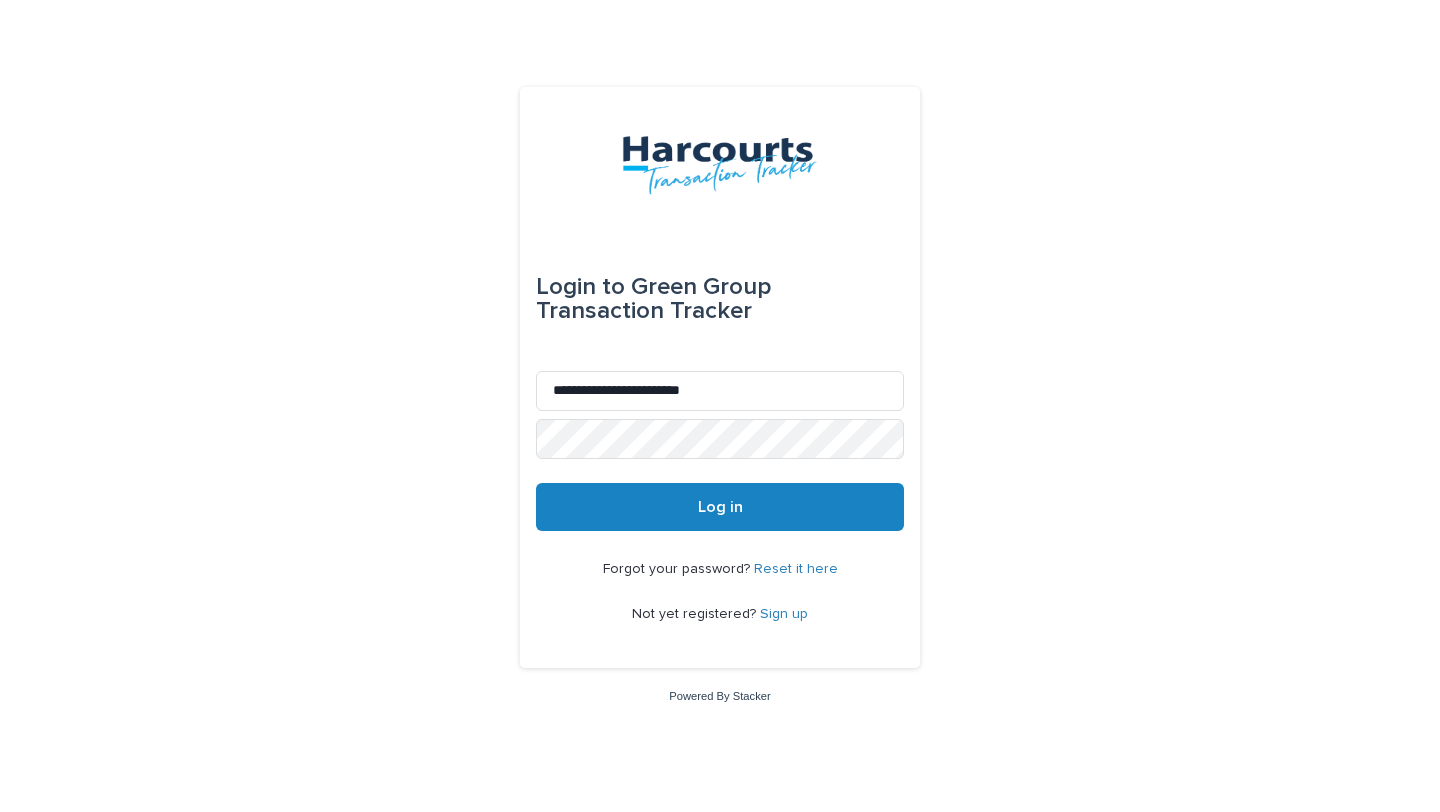 click on "Log in" at bounding box center [720, 507] 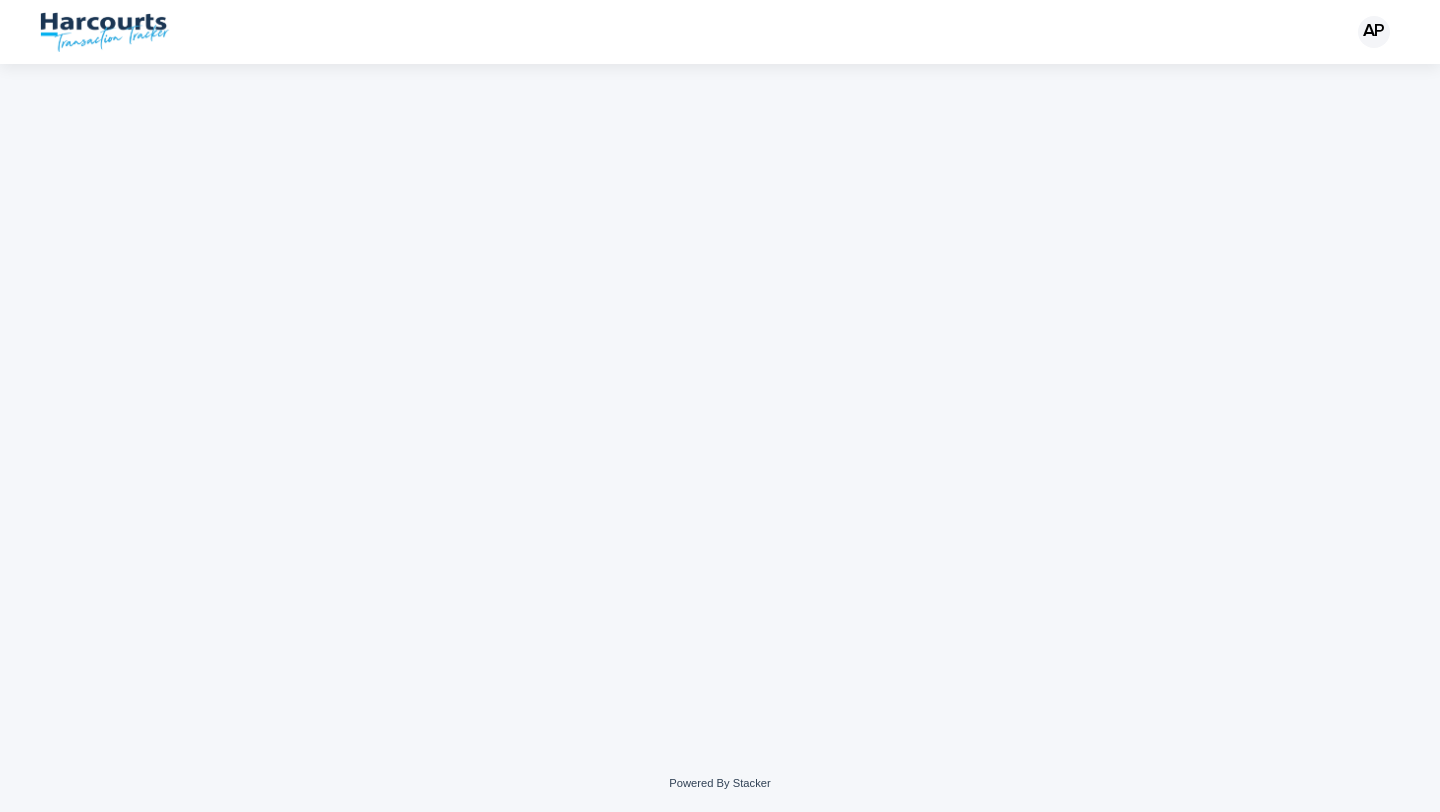 scroll, scrollTop: 0, scrollLeft: 0, axis: both 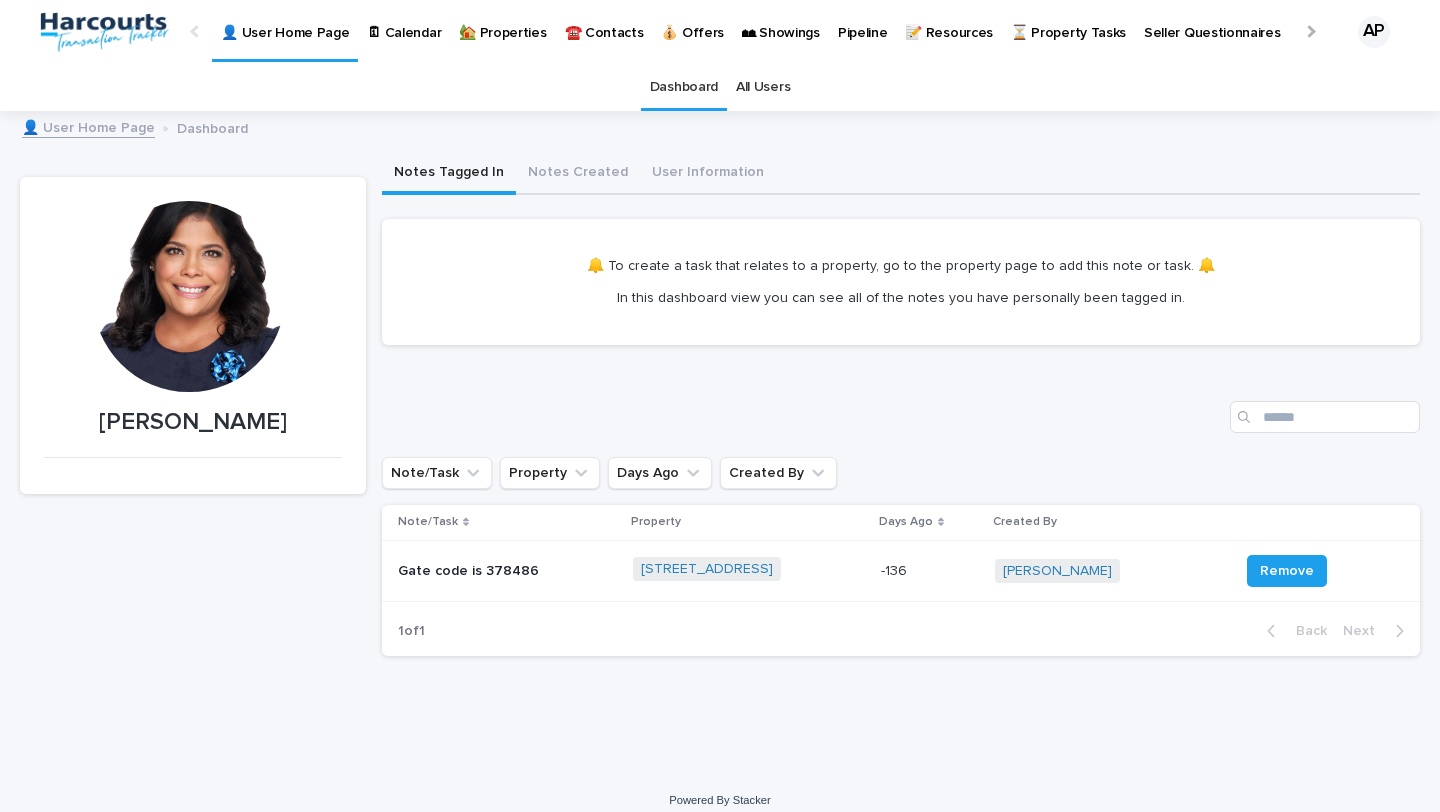 click on "🏡 Properties" at bounding box center (502, 31) 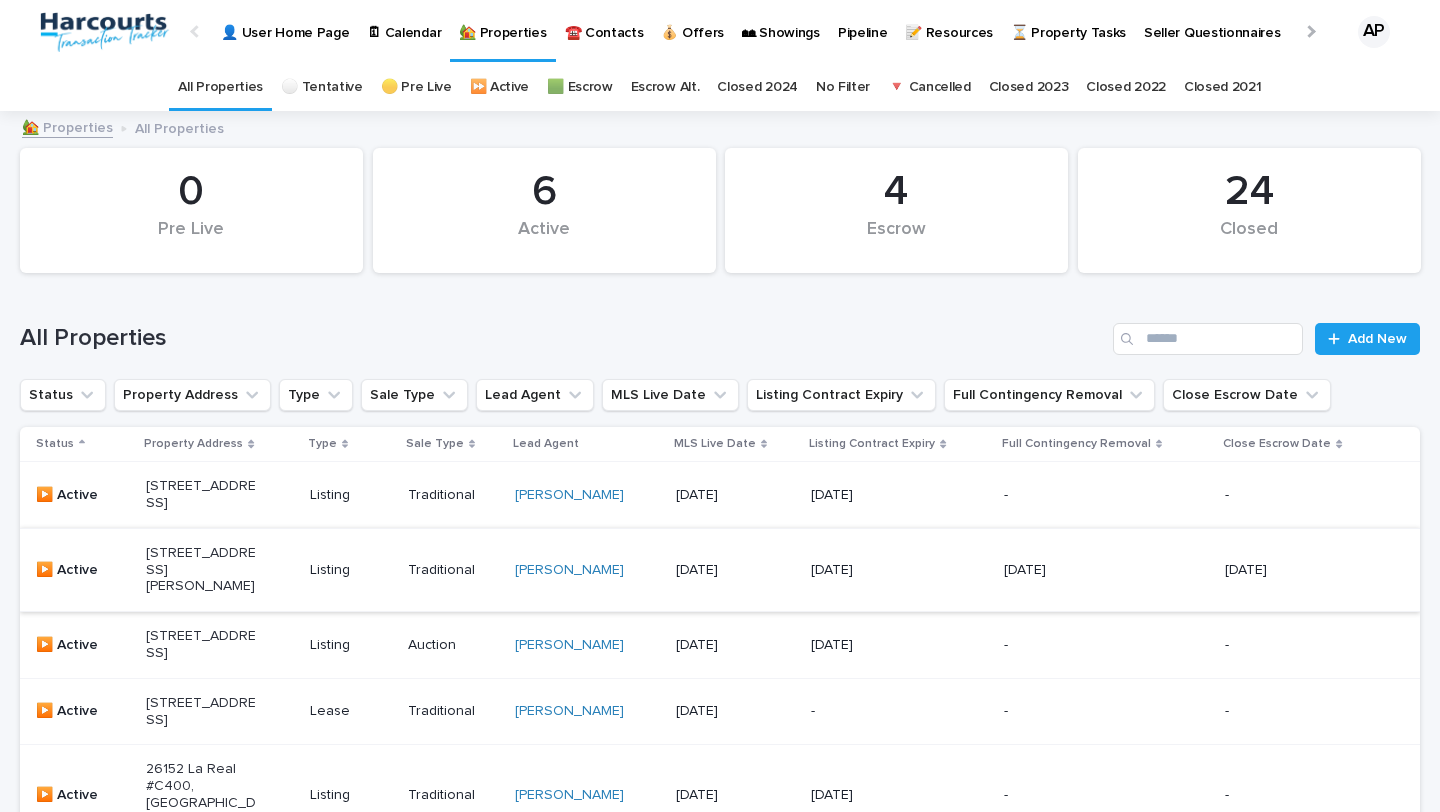 scroll, scrollTop: 649, scrollLeft: 0, axis: vertical 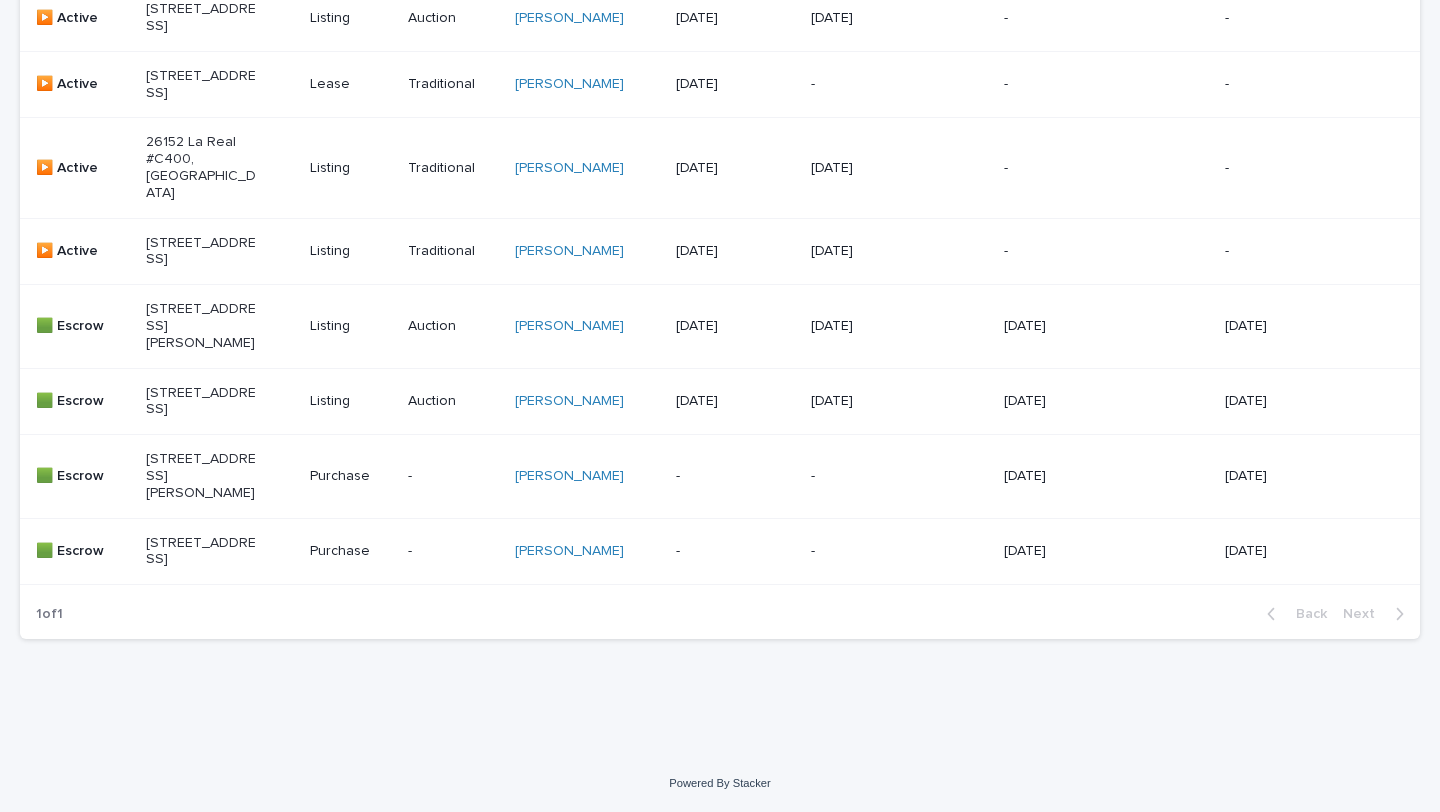 click on "[STREET_ADDRESS]" at bounding box center (201, 552) 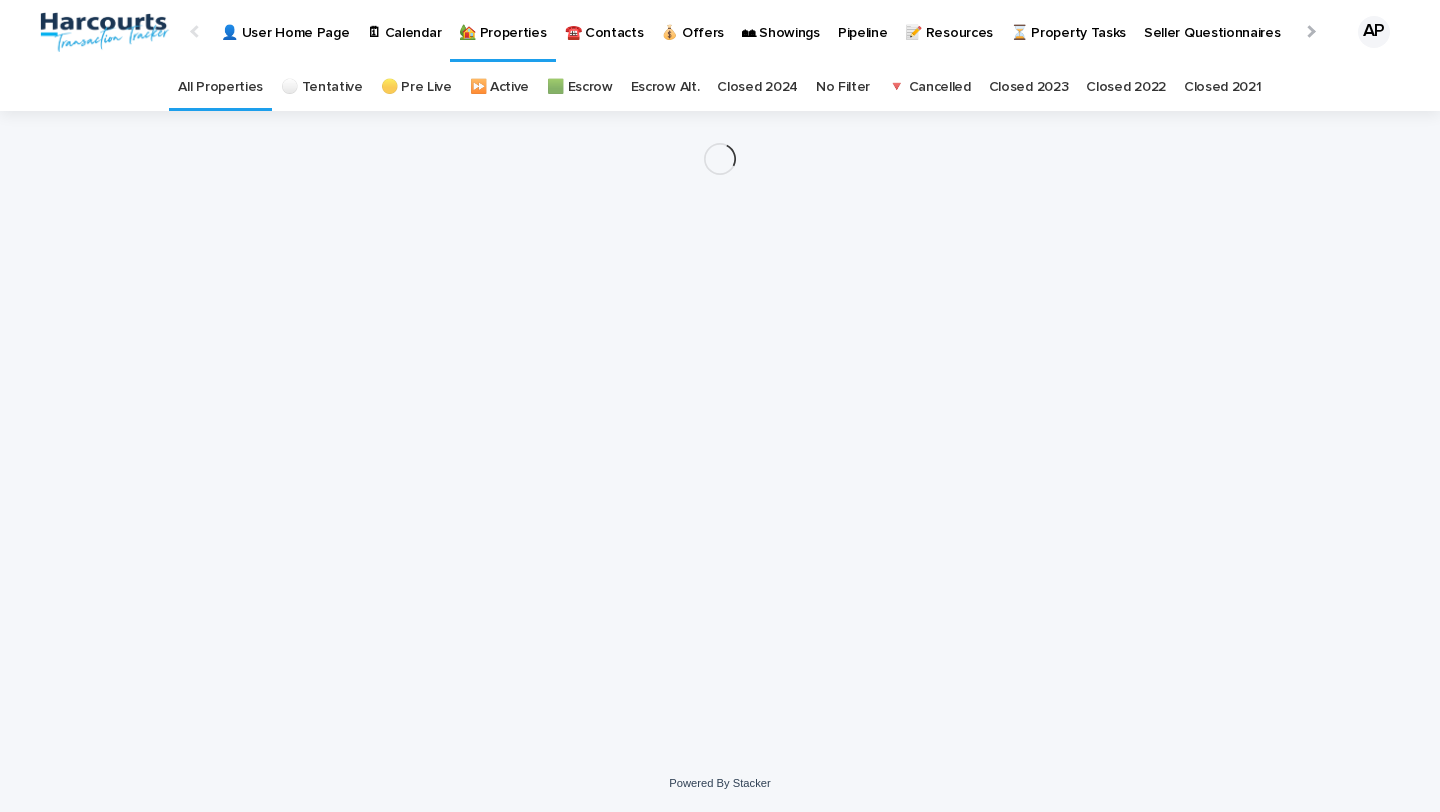 scroll, scrollTop: 0, scrollLeft: 0, axis: both 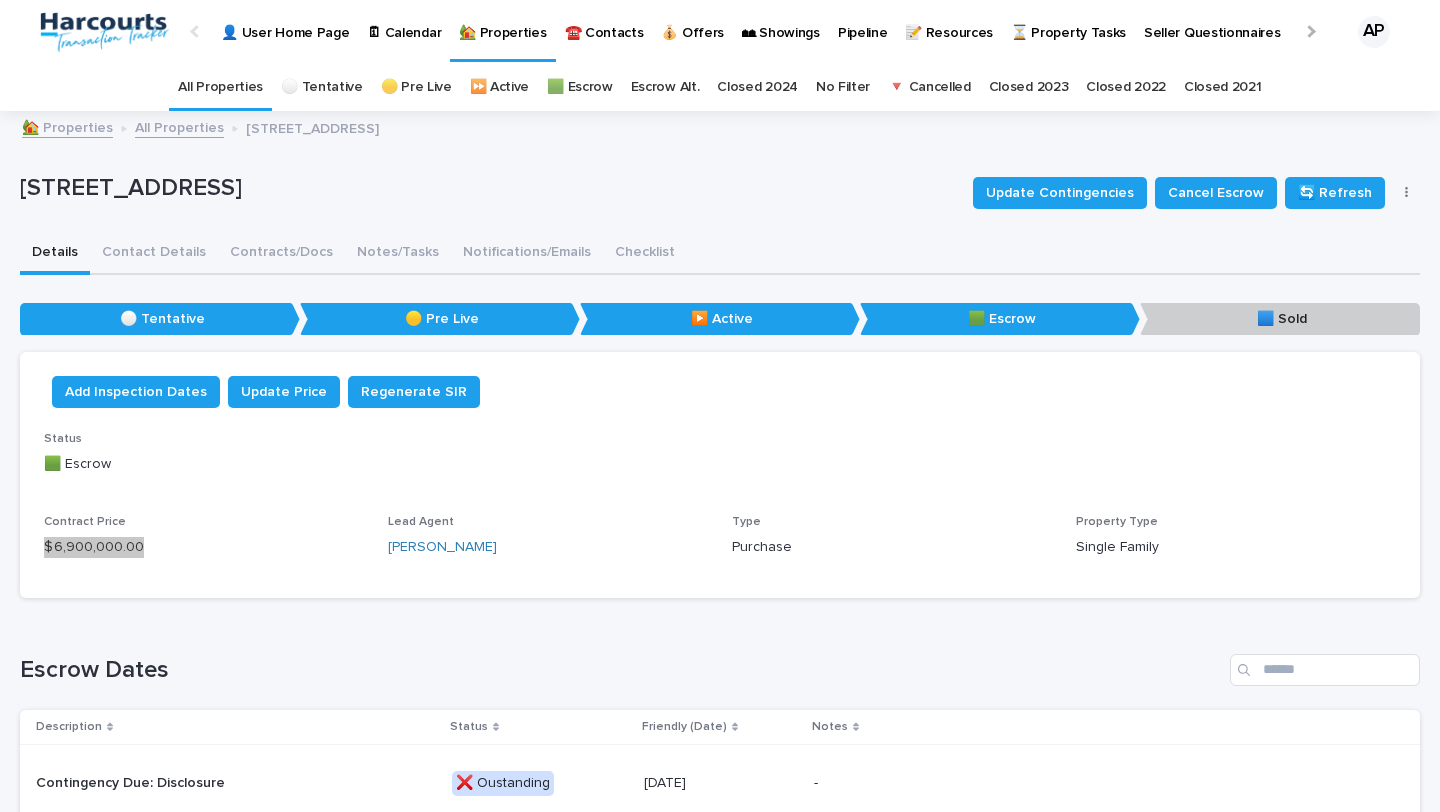drag, startPoint x: 44, startPoint y: 548, endPoint x: 132, endPoint y: 539, distance: 88.45903 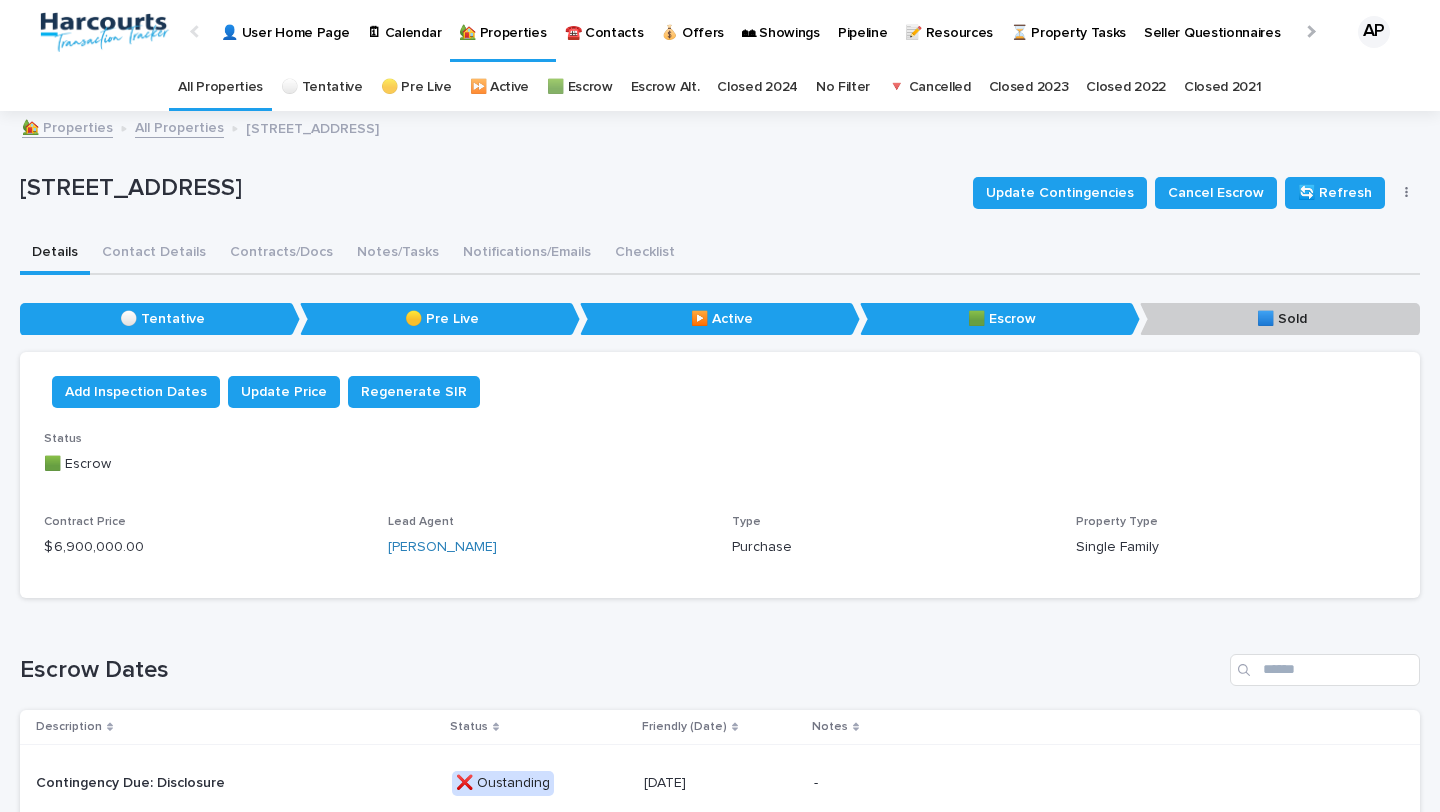click on "$ 6,900,000.00" at bounding box center (204, 547) 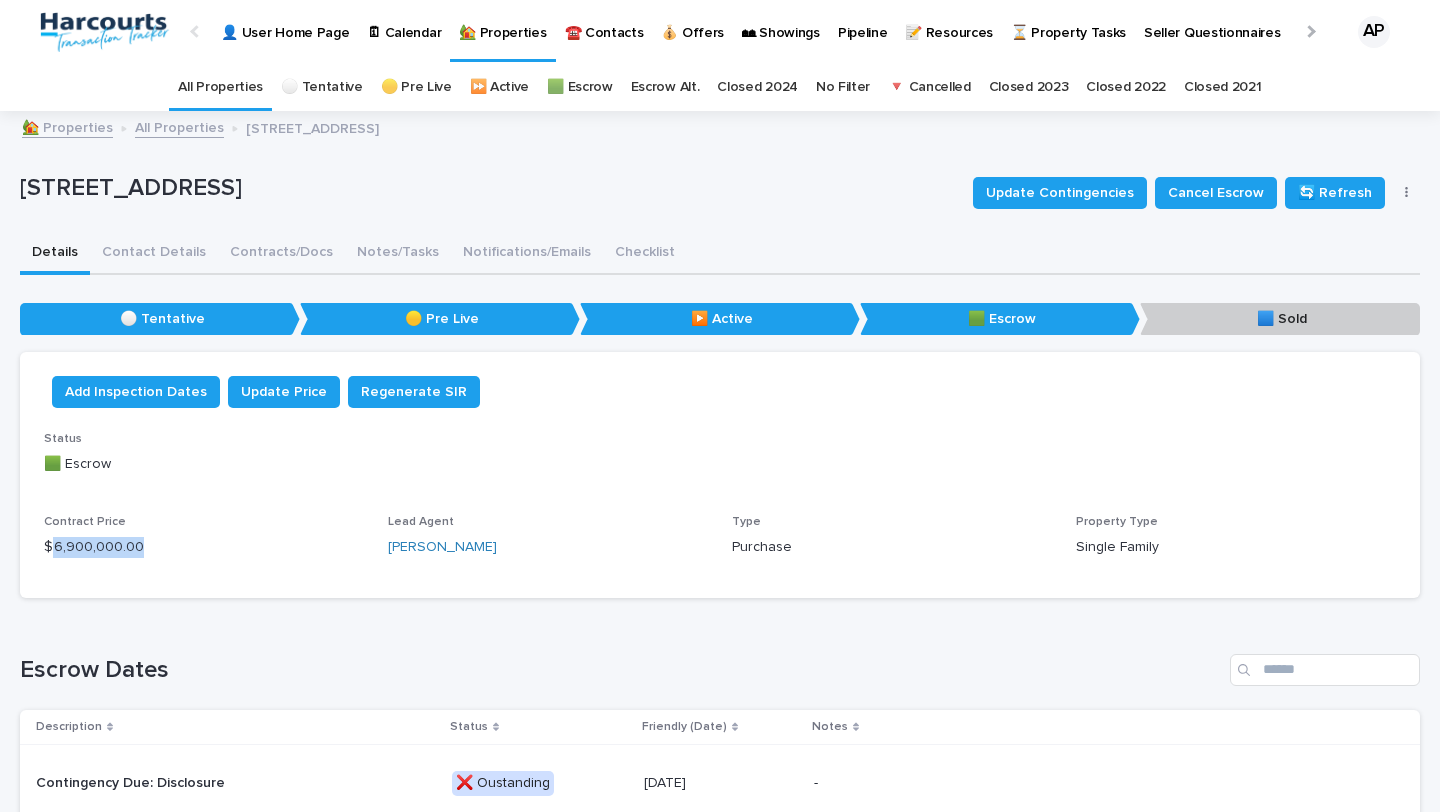 drag, startPoint x: 145, startPoint y: 549, endPoint x: 51, endPoint y: 542, distance: 94.26028 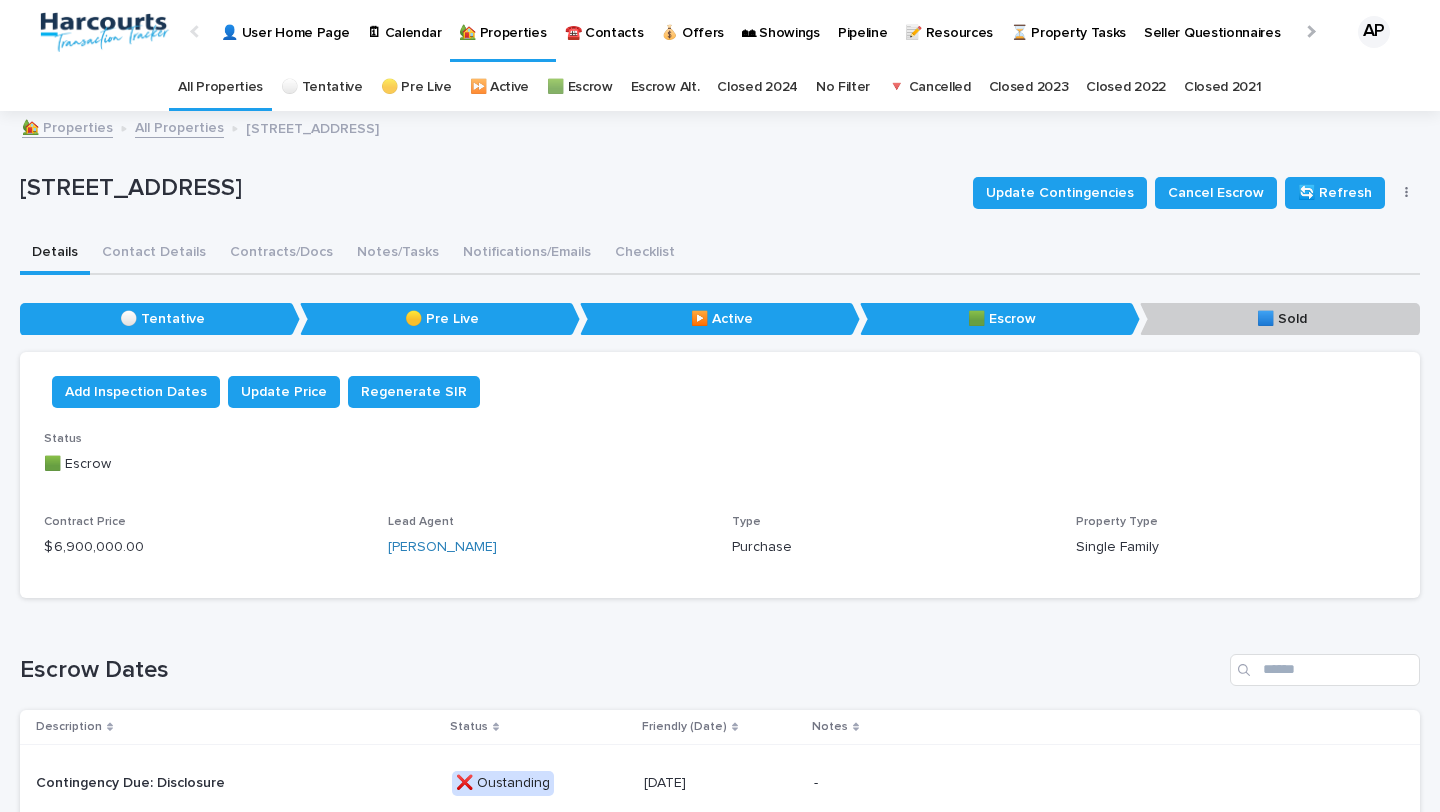click on "$ 6,900,000.00" at bounding box center [204, 547] 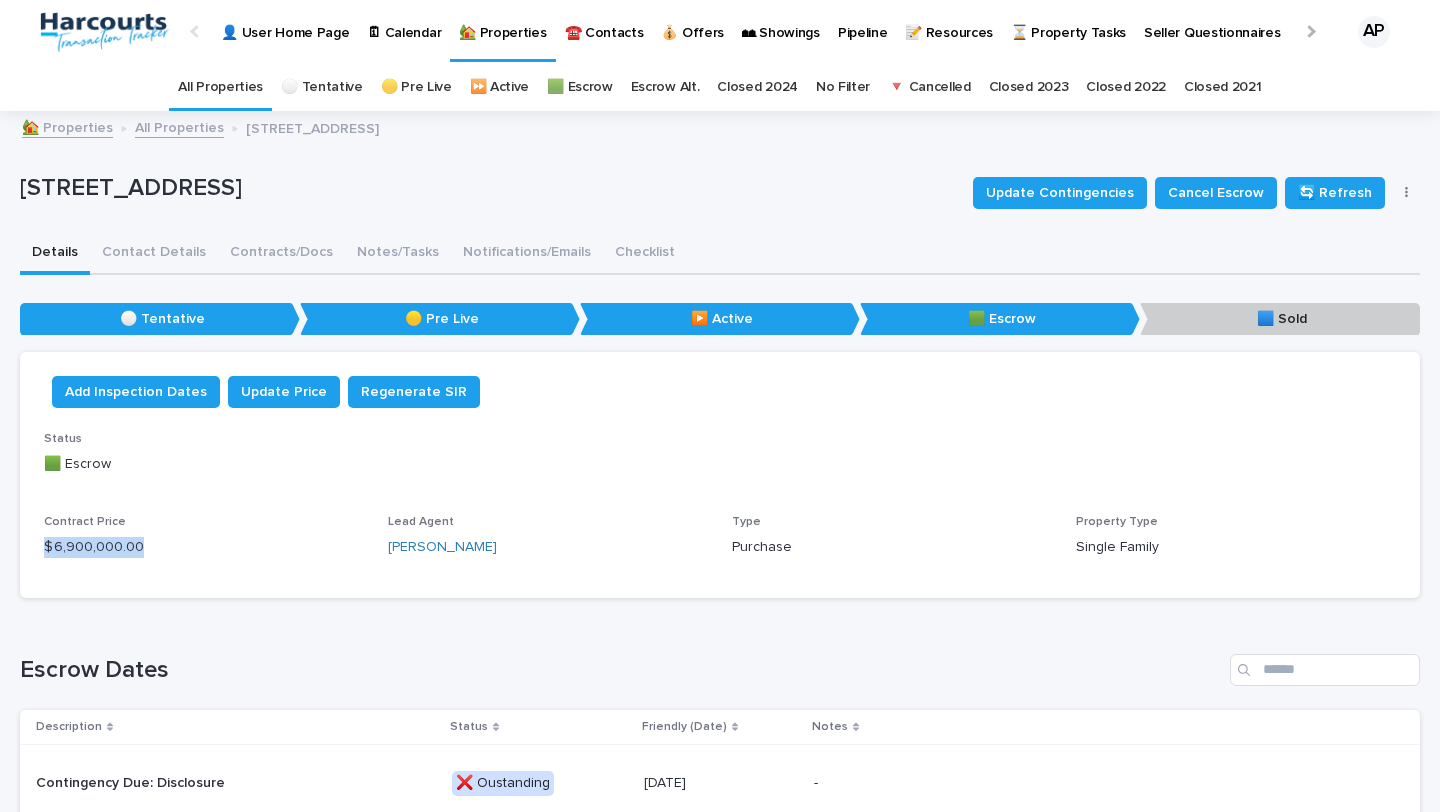 drag, startPoint x: 140, startPoint y: 547, endPoint x: 42, endPoint y: 546, distance: 98.005104 